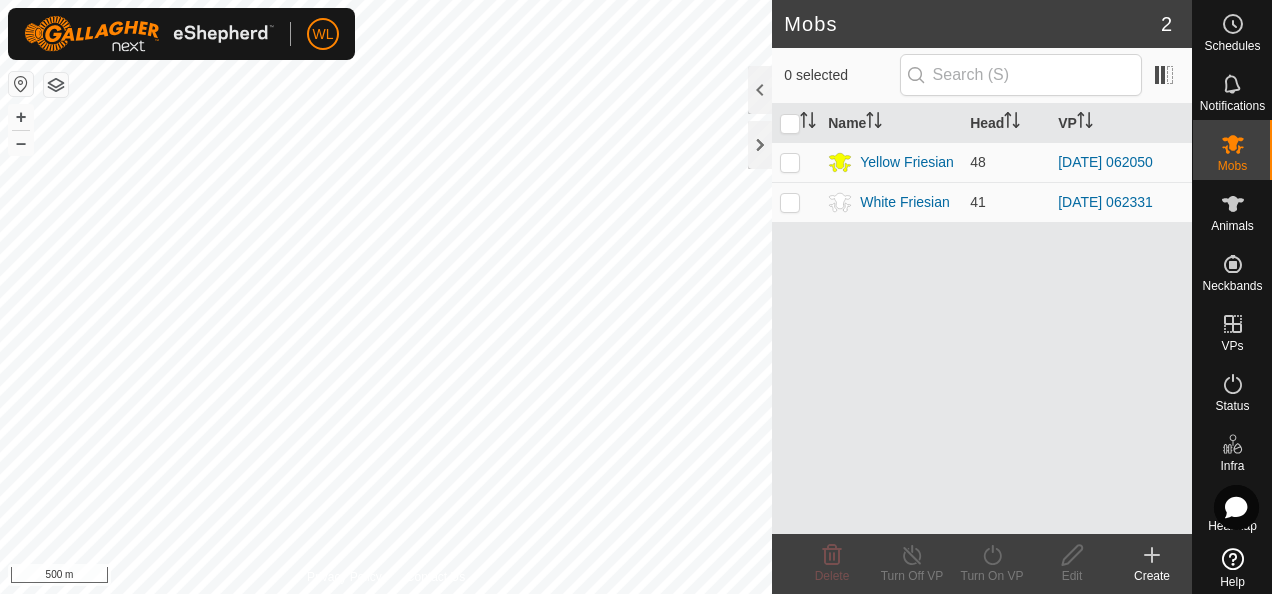 scroll, scrollTop: 0, scrollLeft: 0, axis: both 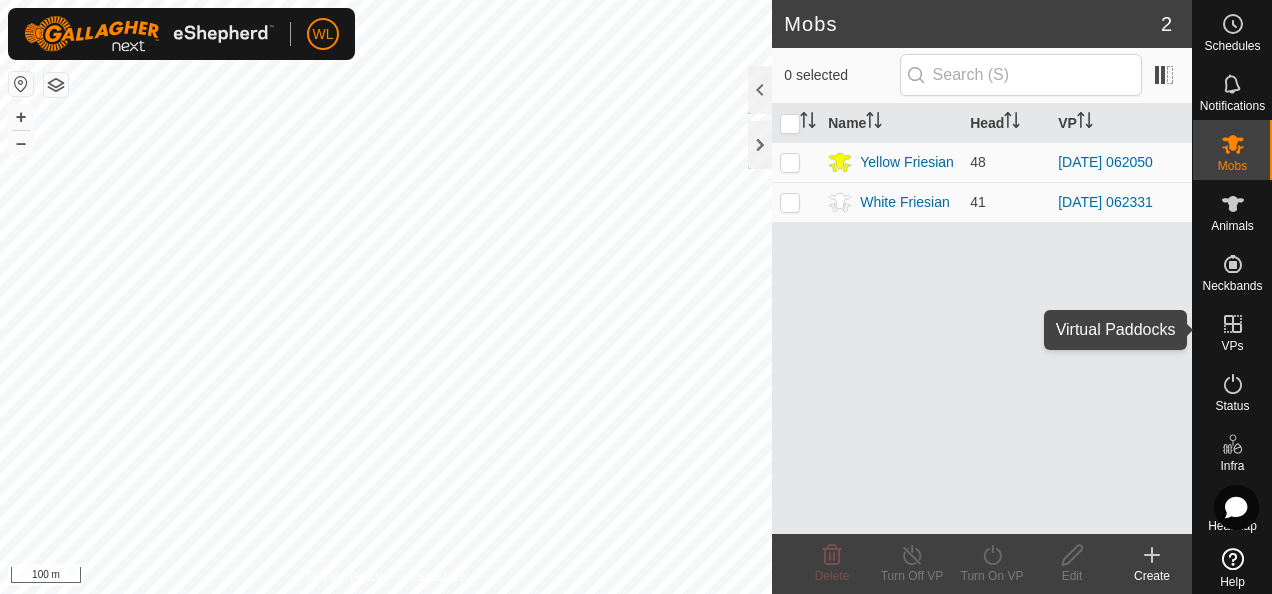 click 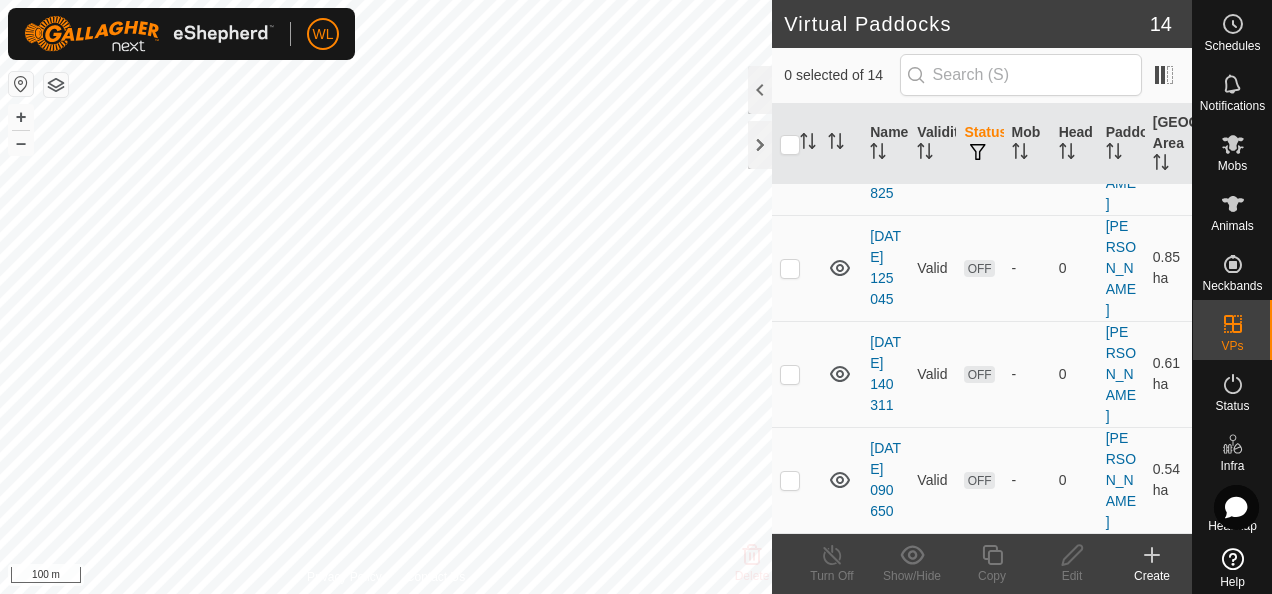 scroll, scrollTop: 1200, scrollLeft: 0, axis: vertical 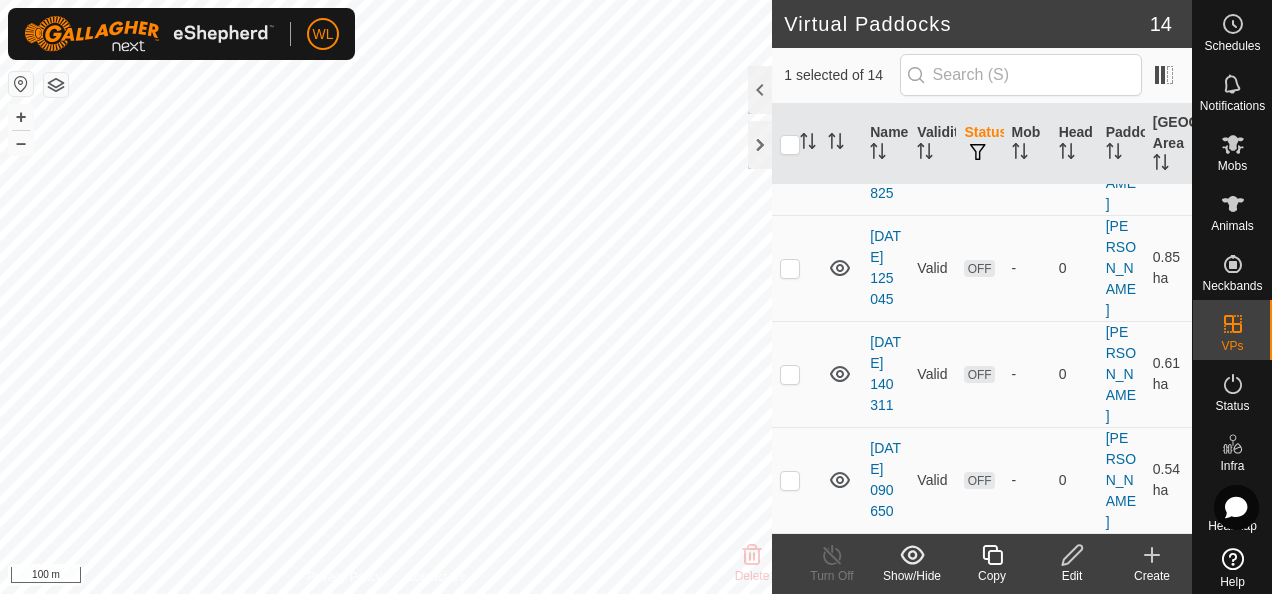 click 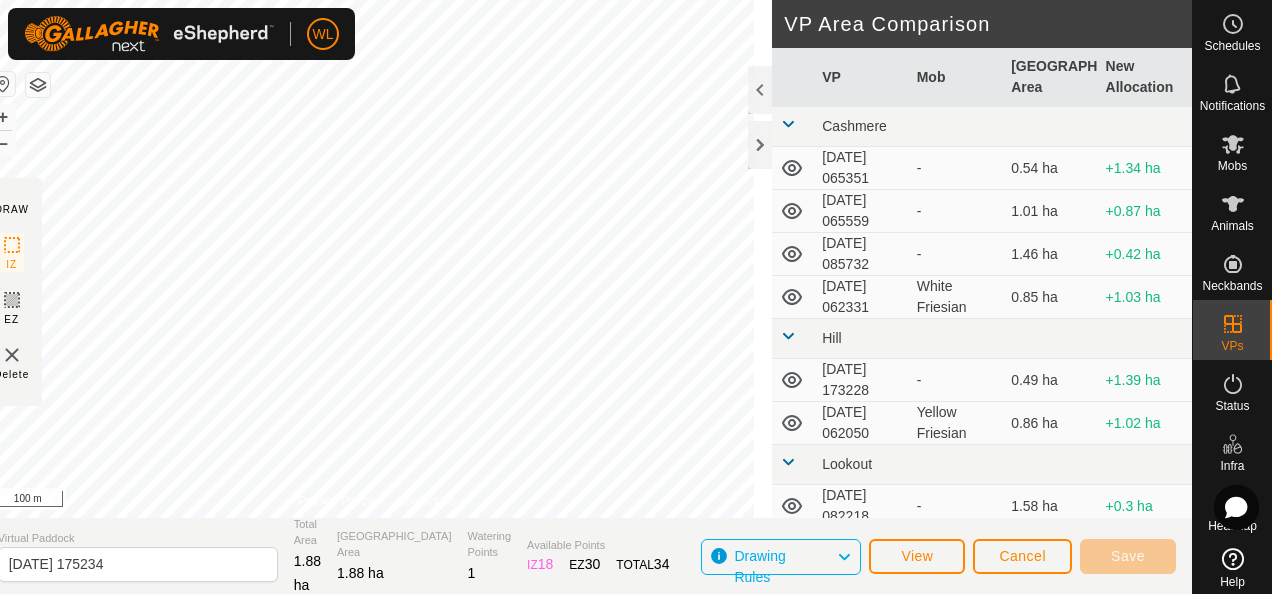 click on "Delete" 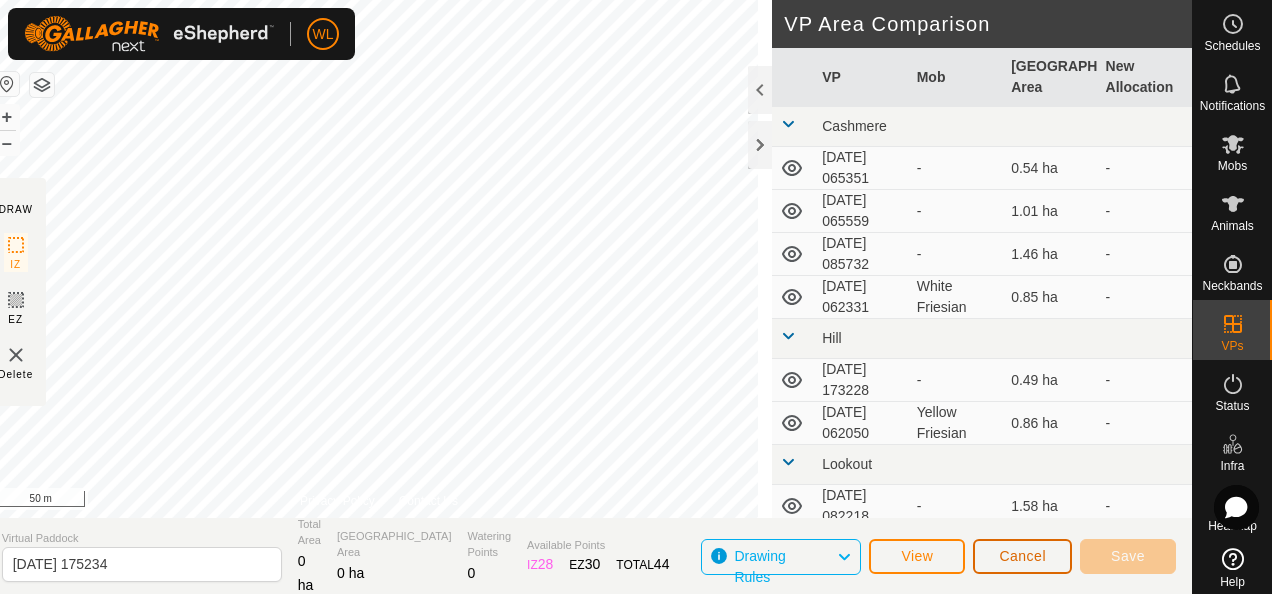 click on "Cancel" 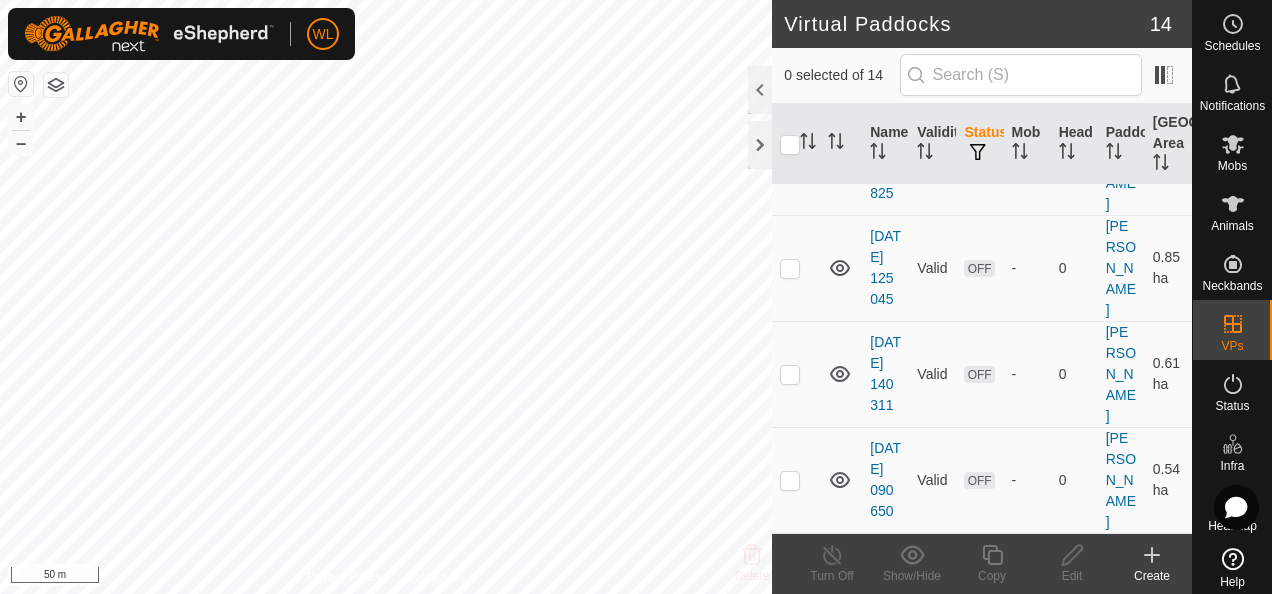 scroll, scrollTop: 1200, scrollLeft: 0, axis: vertical 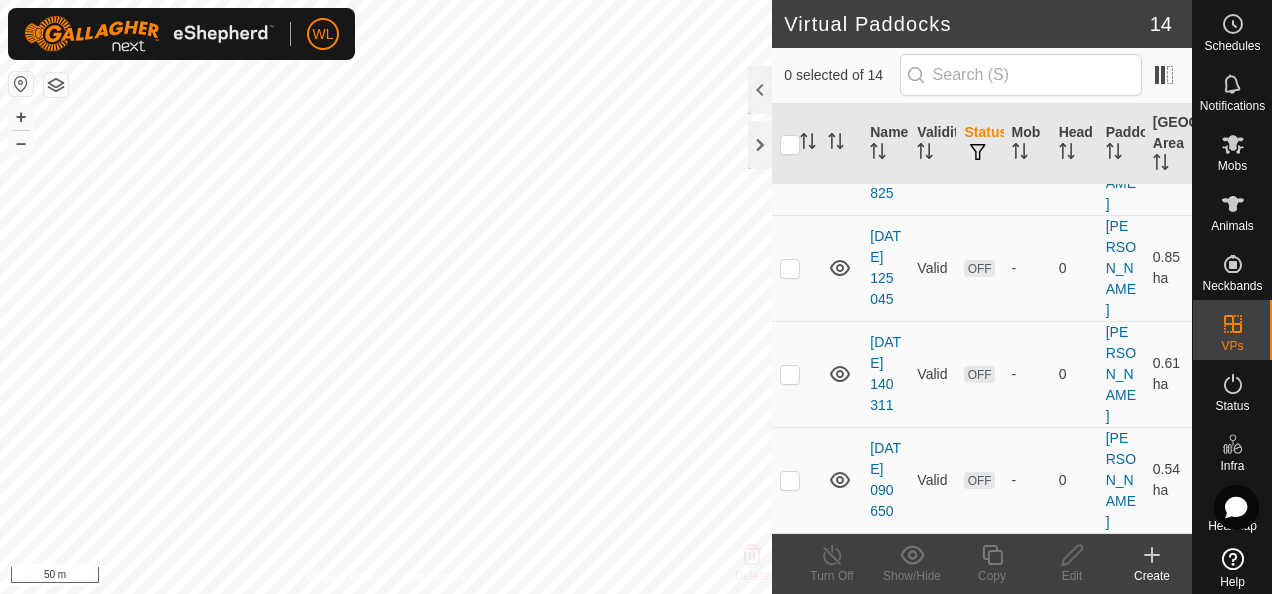 click at bounding box center (790, 57) 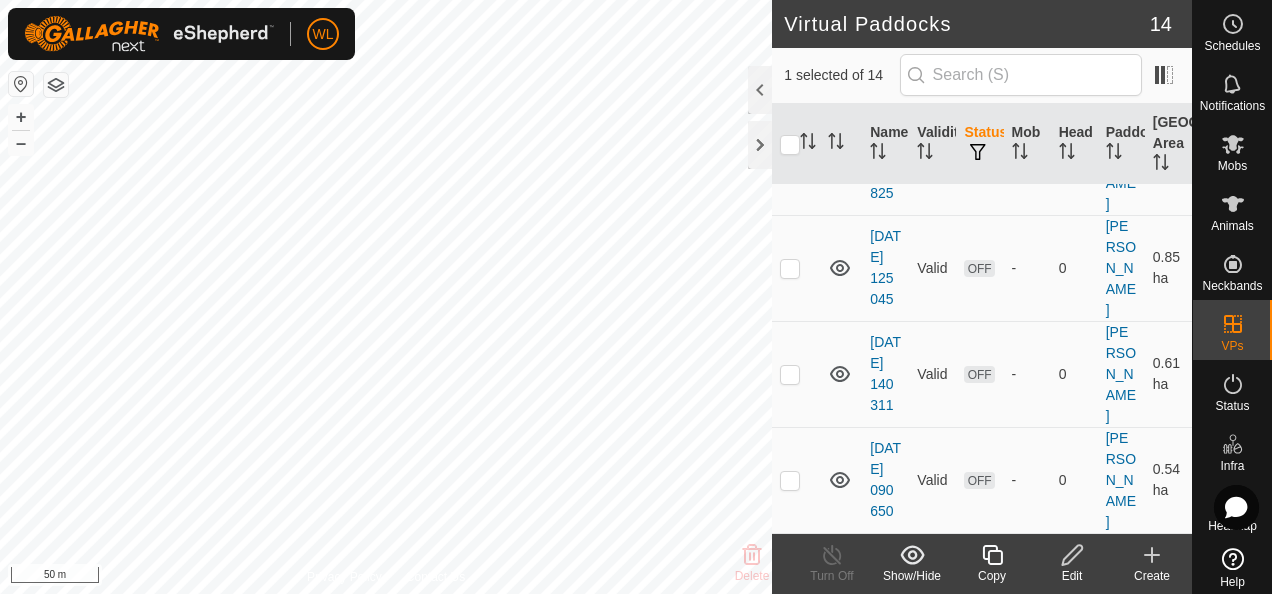 scroll, scrollTop: 1300, scrollLeft: 0, axis: vertical 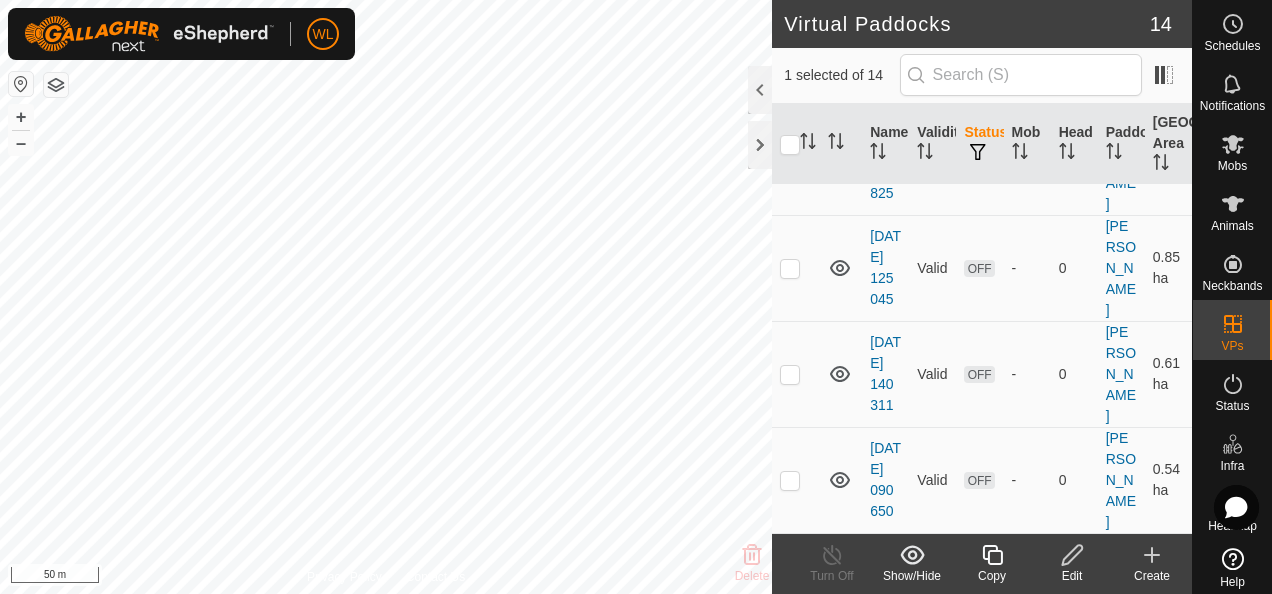 click at bounding box center [790, 163] 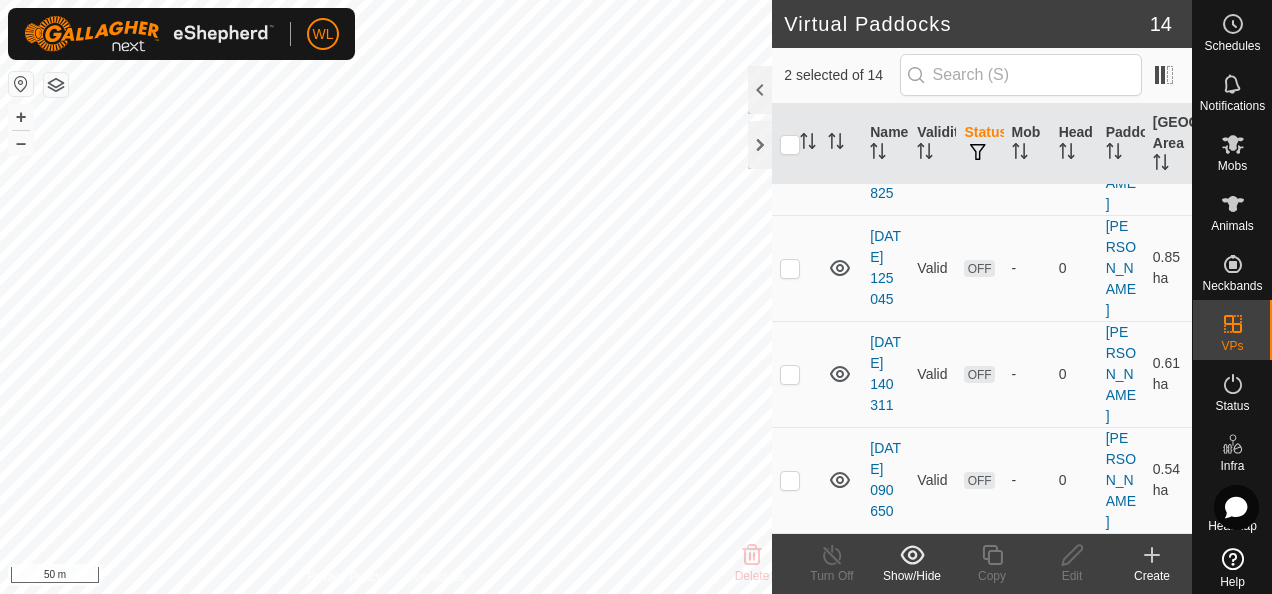 scroll, scrollTop: 1500, scrollLeft: 0, axis: vertical 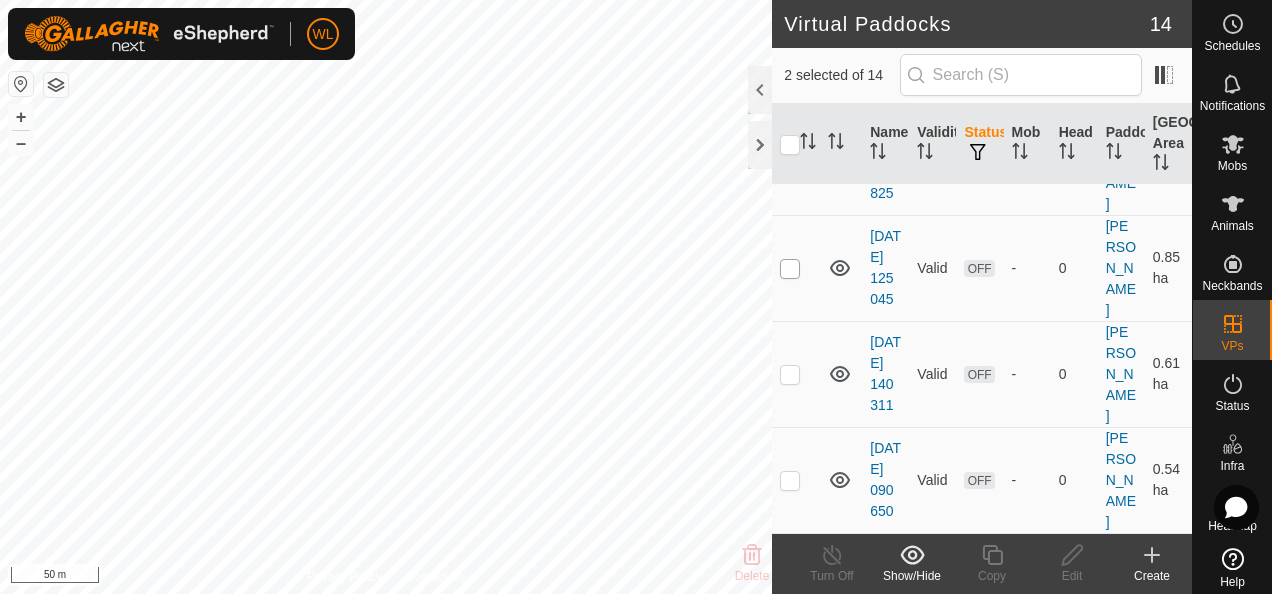 click at bounding box center [790, 269] 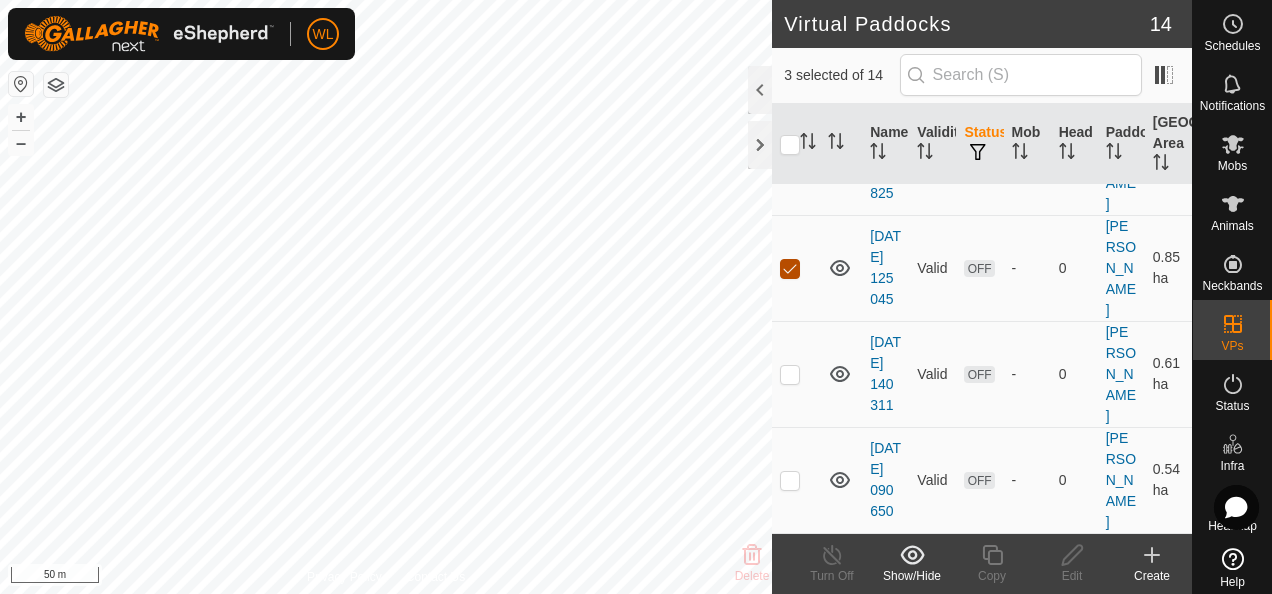 click at bounding box center [790, 269] 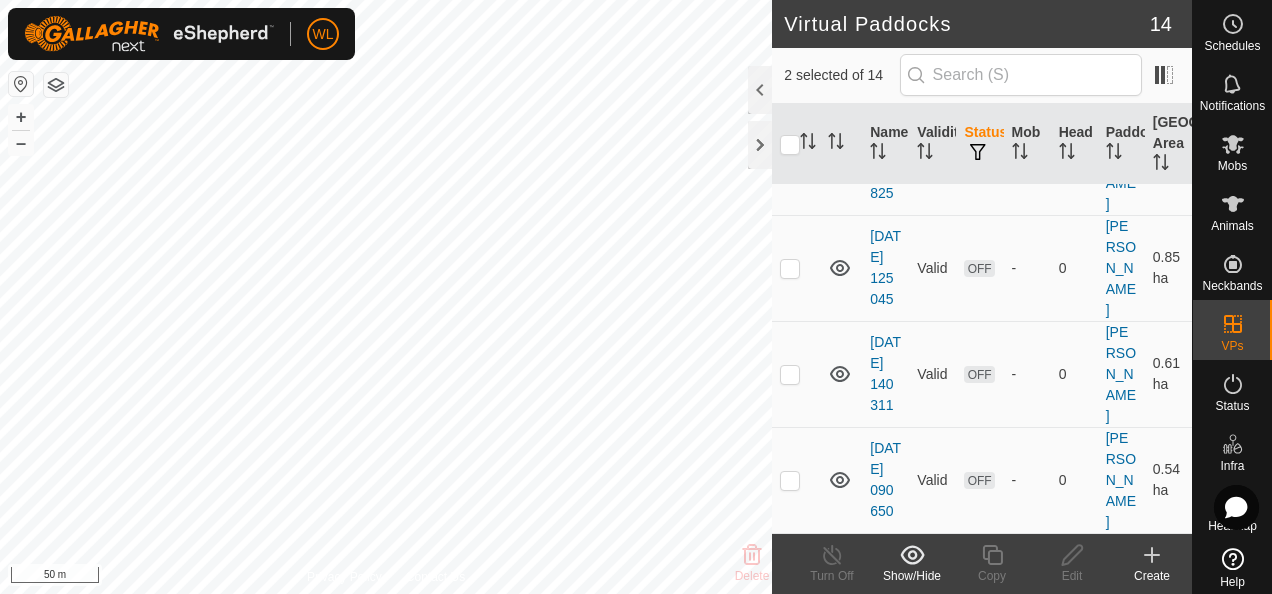 click at bounding box center (790, 163) 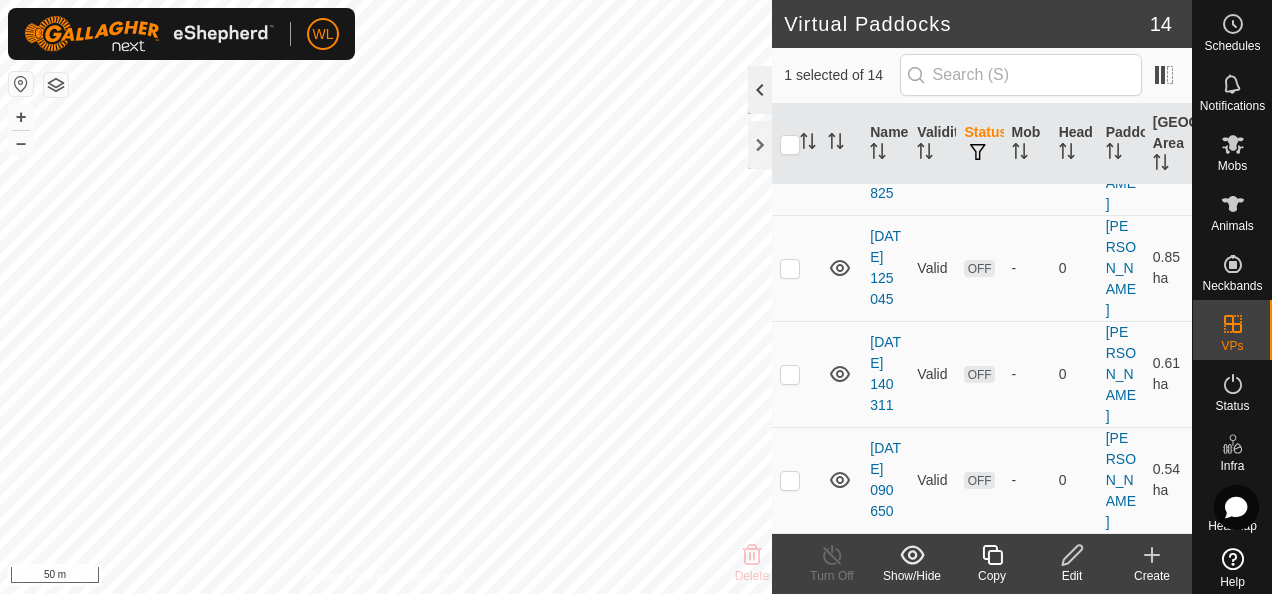 click 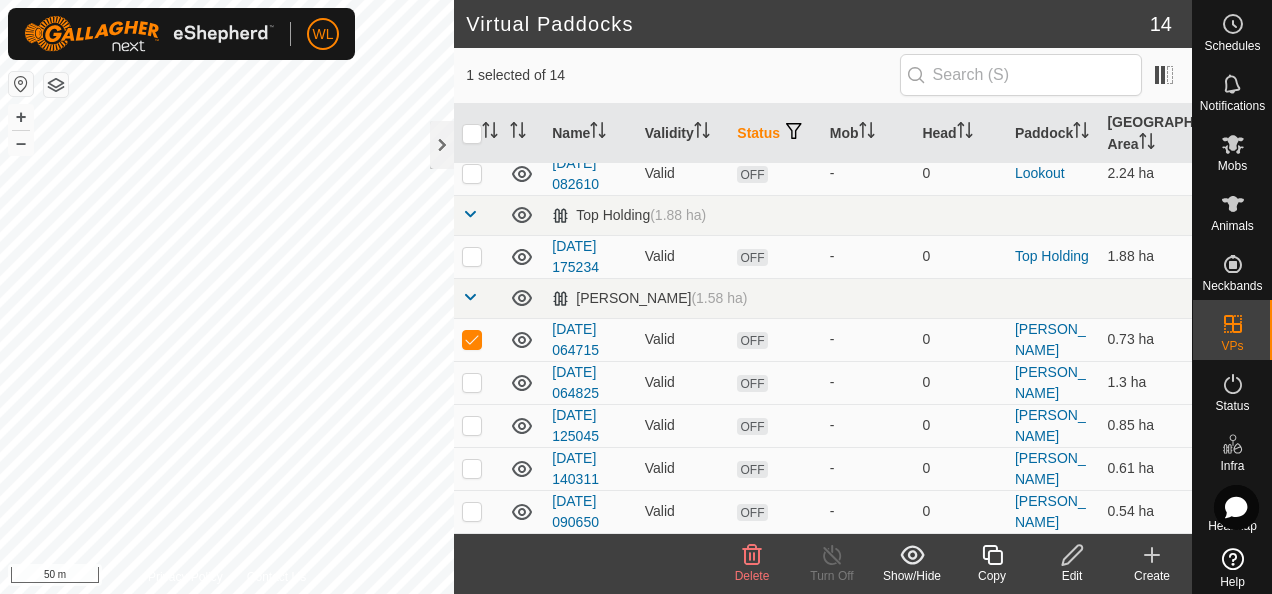 scroll, scrollTop: 425, scrollLeft: 0, axis: vertical 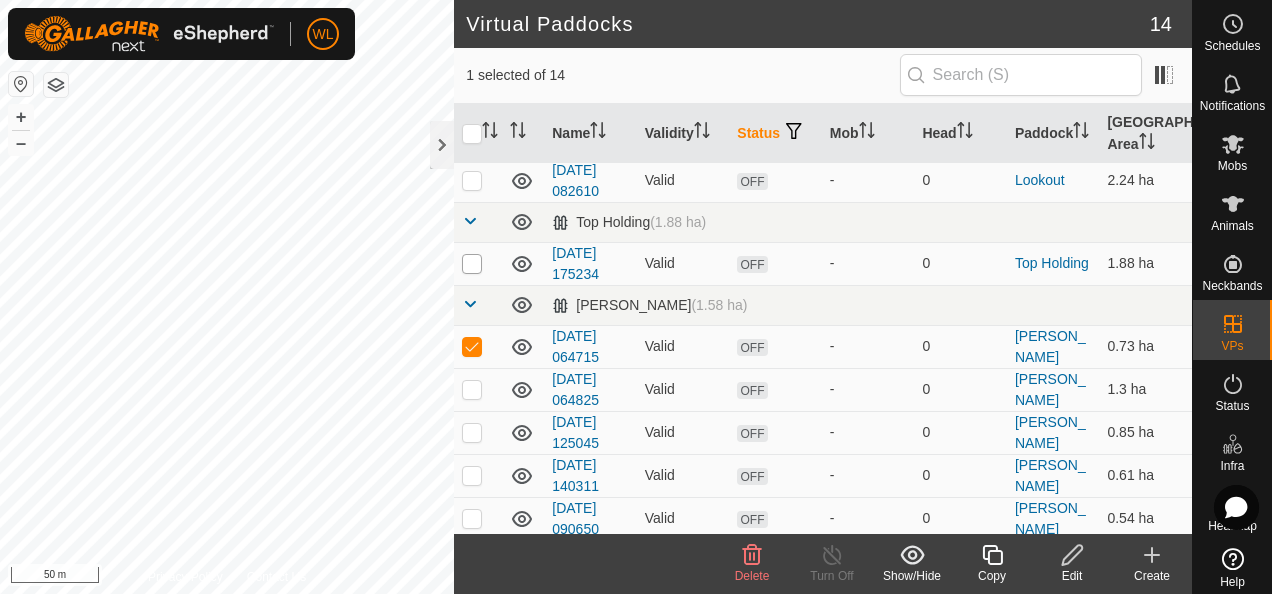 click at bounding box center [472, 264] 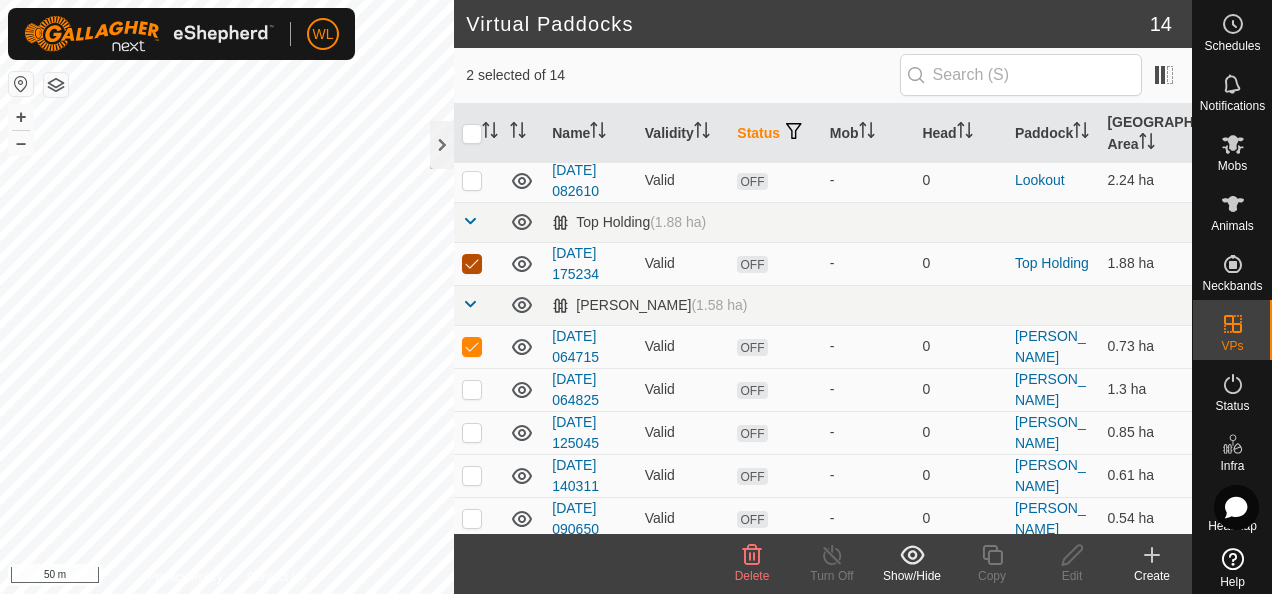 click at bounding box center [472, 264] 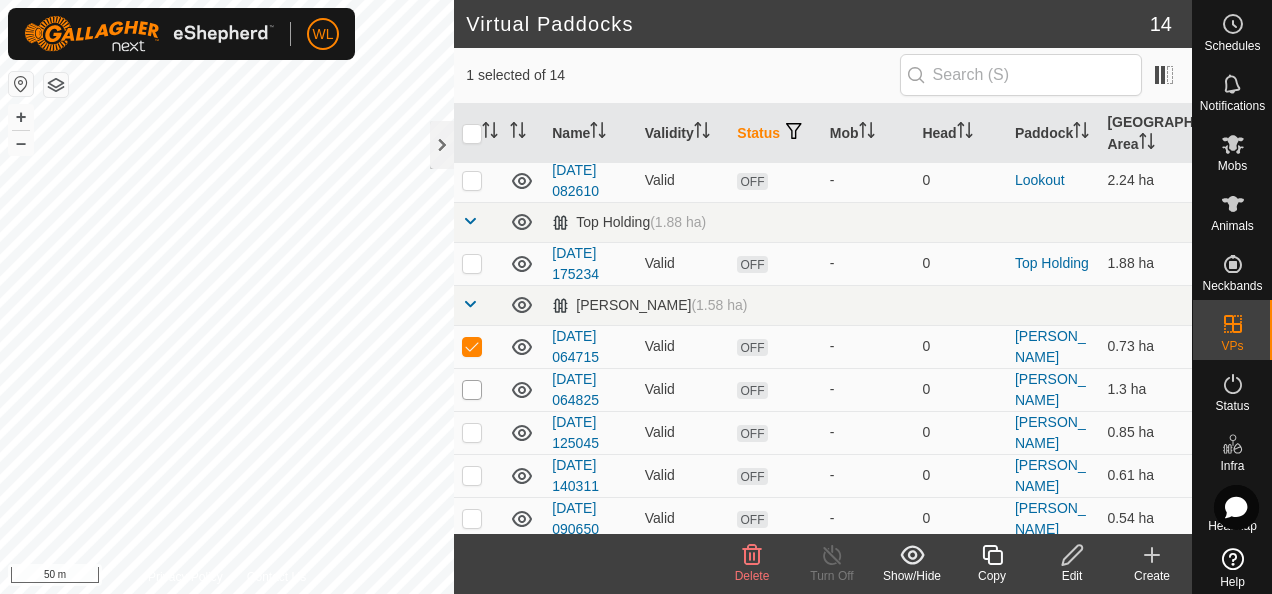 click at bounding box center [472, 390] 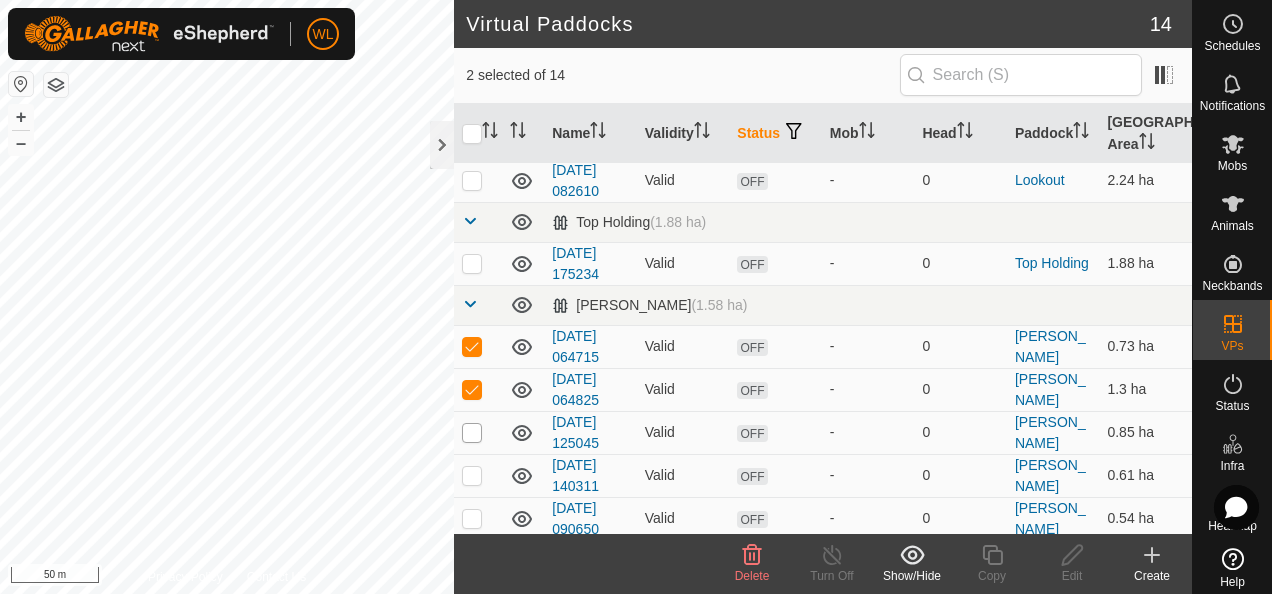 click at bounding box center [472, 433] 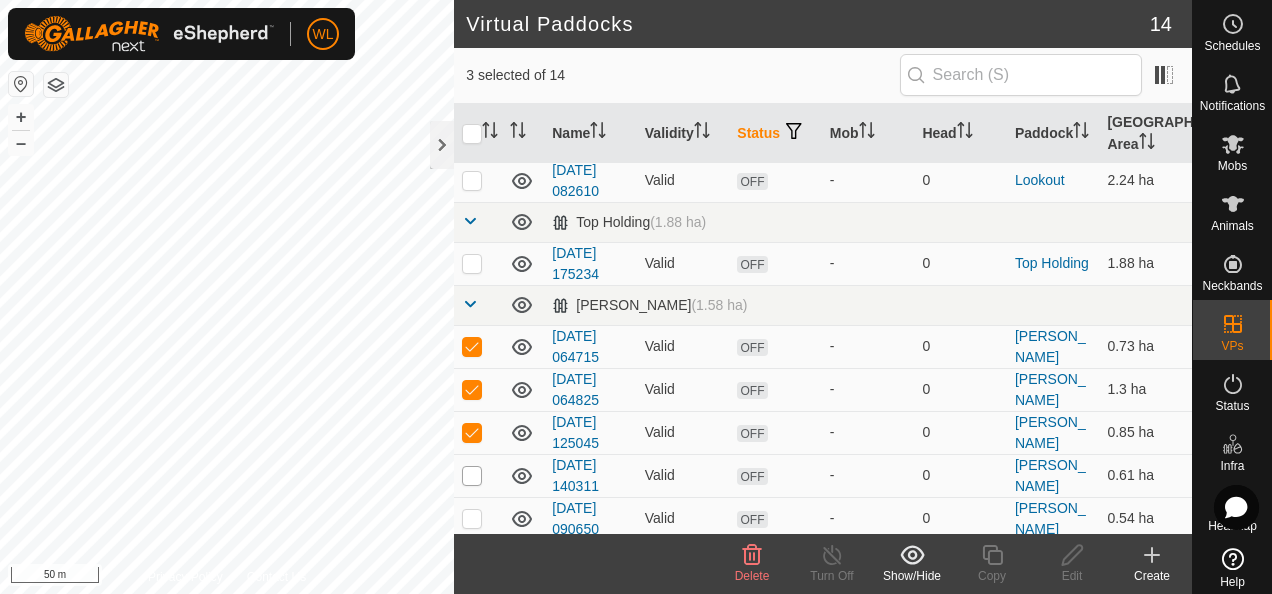 click at bounding box center [472, 476] 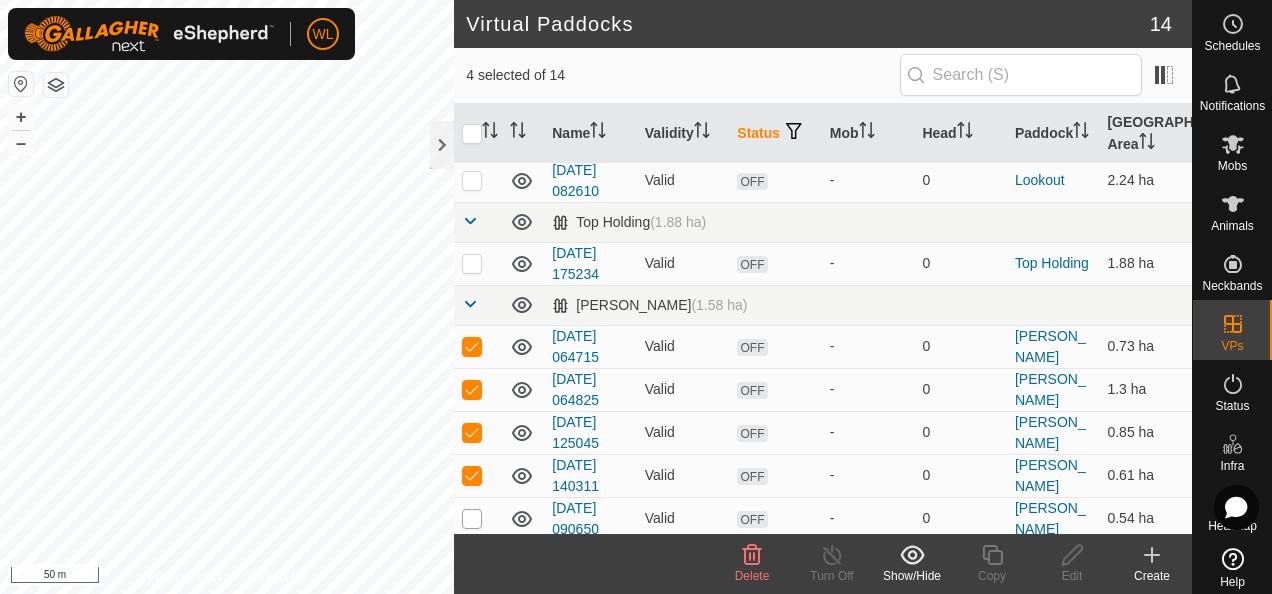 click at bounding box center (472, 519) 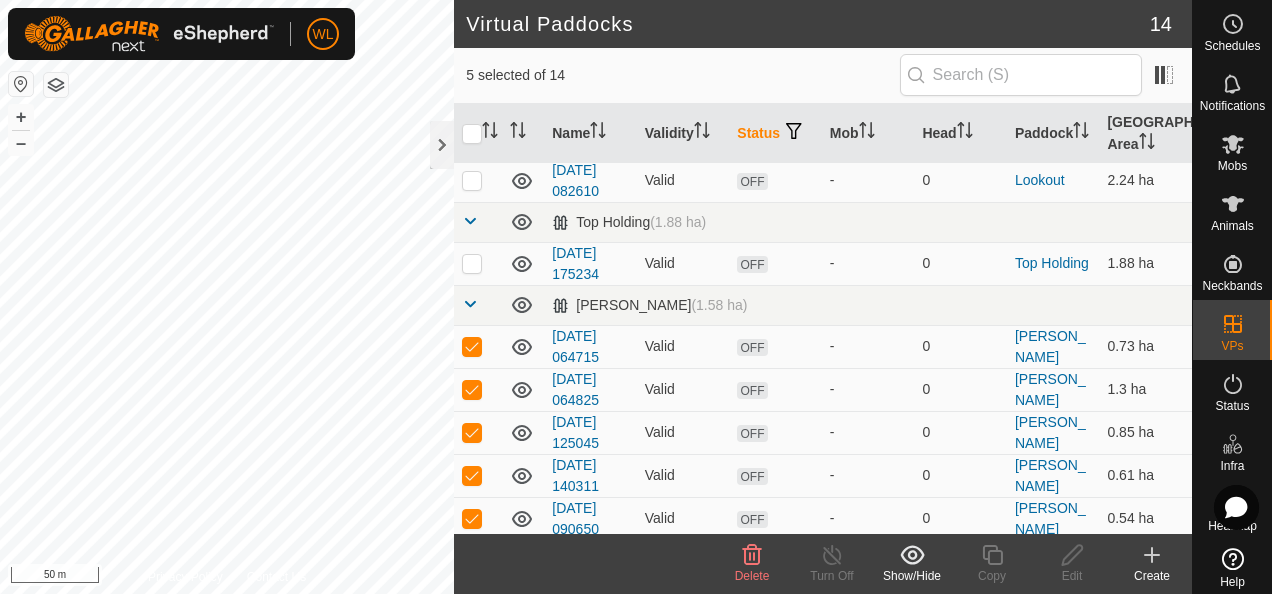 click 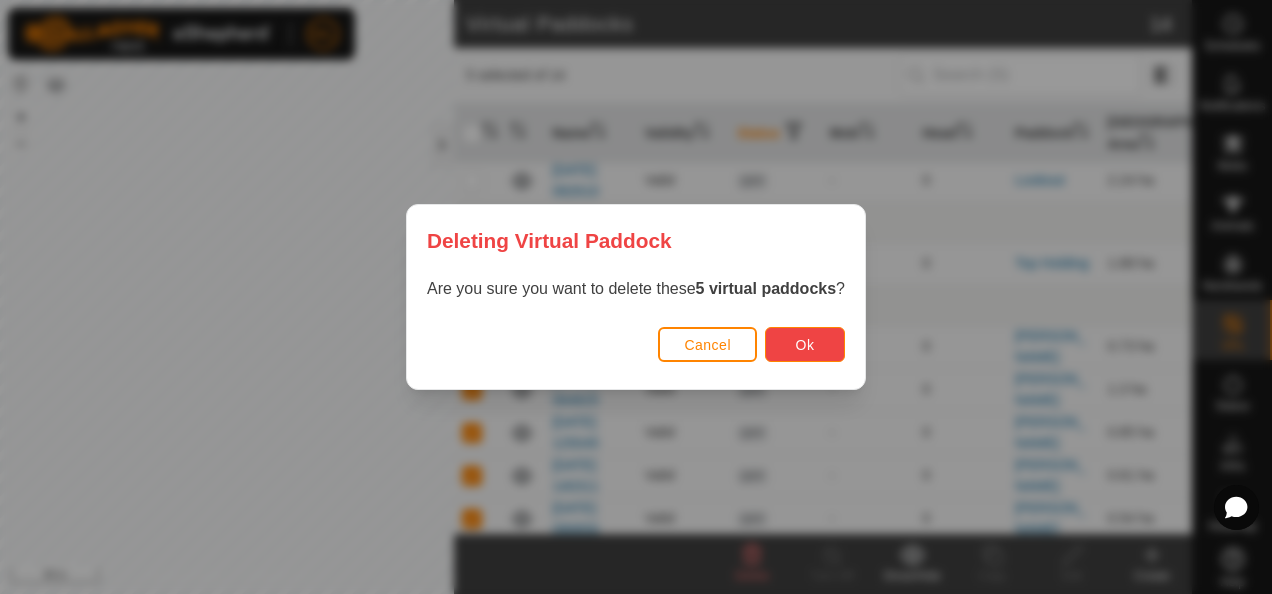click on "Ok" at bounding box center [805, 344] 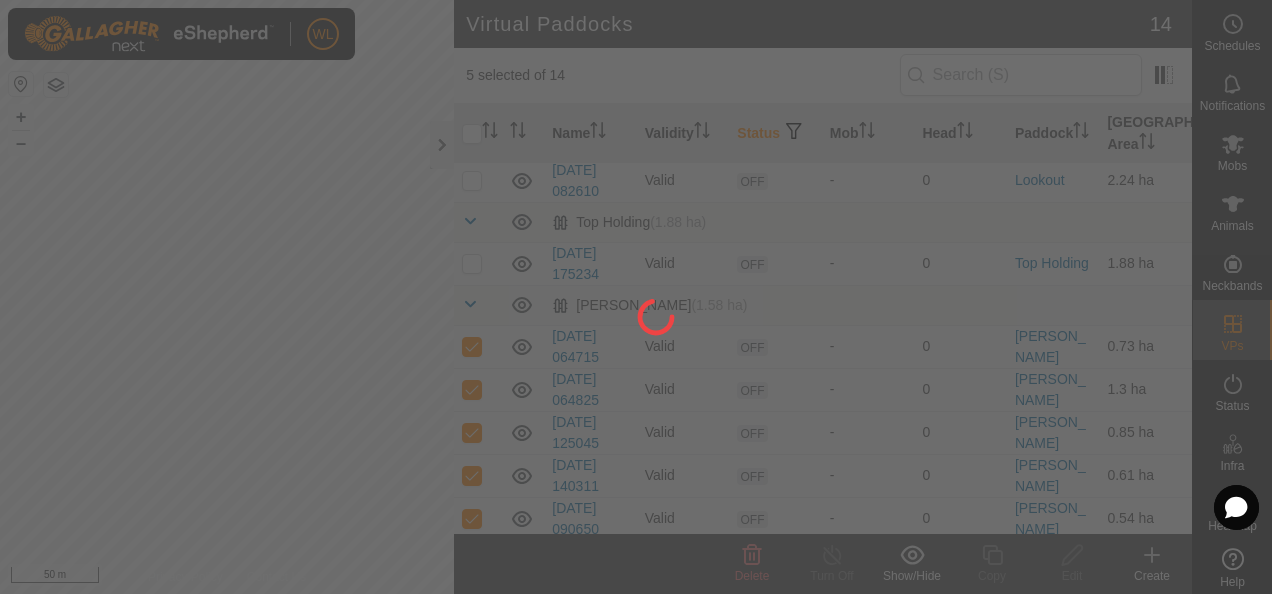 checkbox on "false" 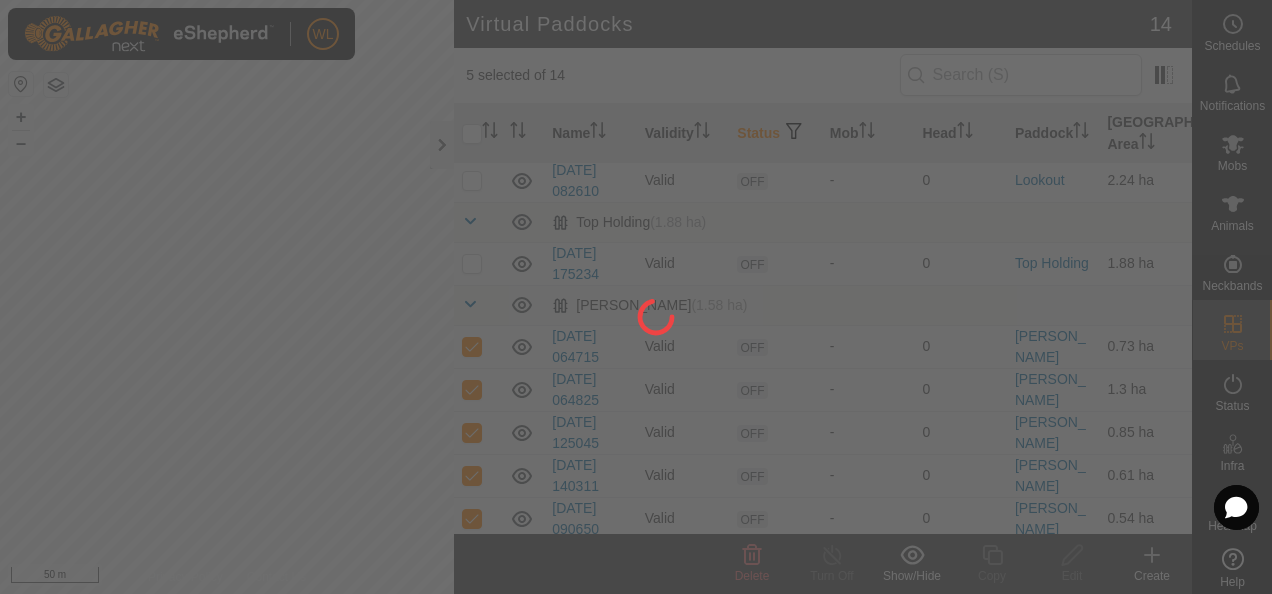 checkbox on "false" 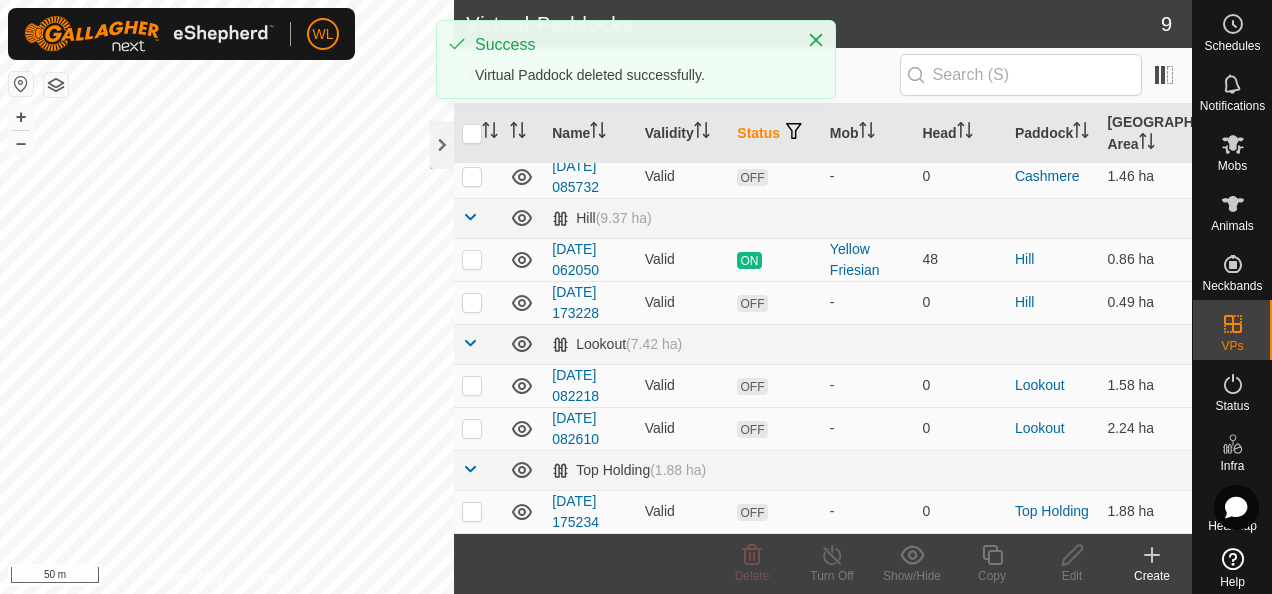 scroll, scrollTop: 0, scrollLeft: 0, axis: both 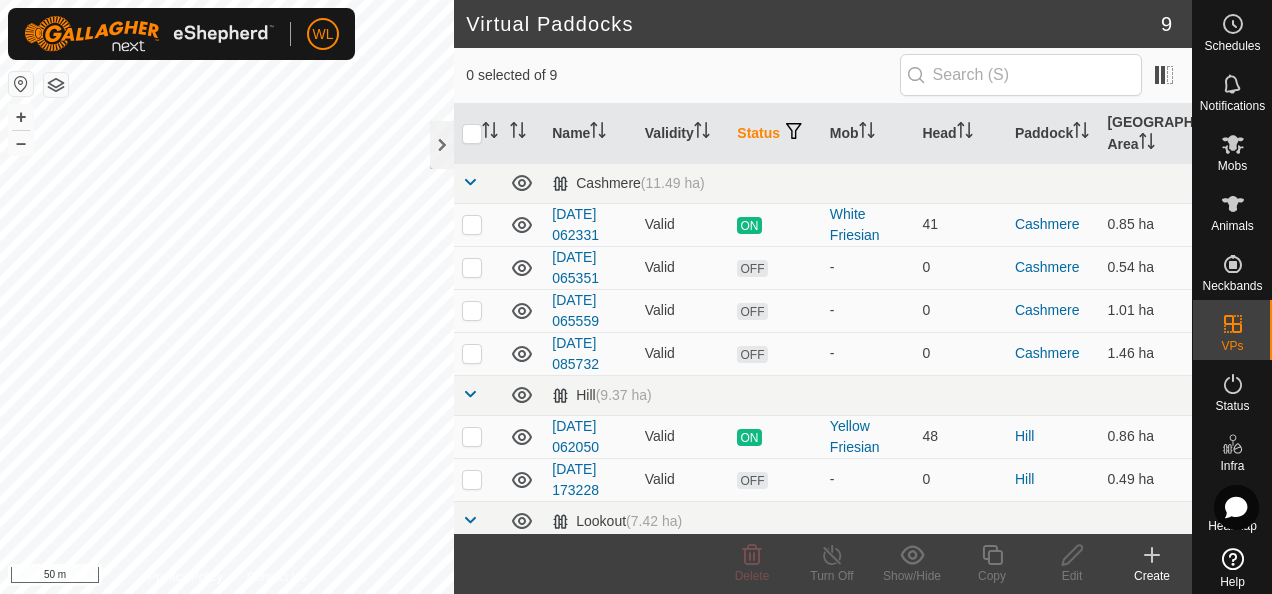 click on "Create" 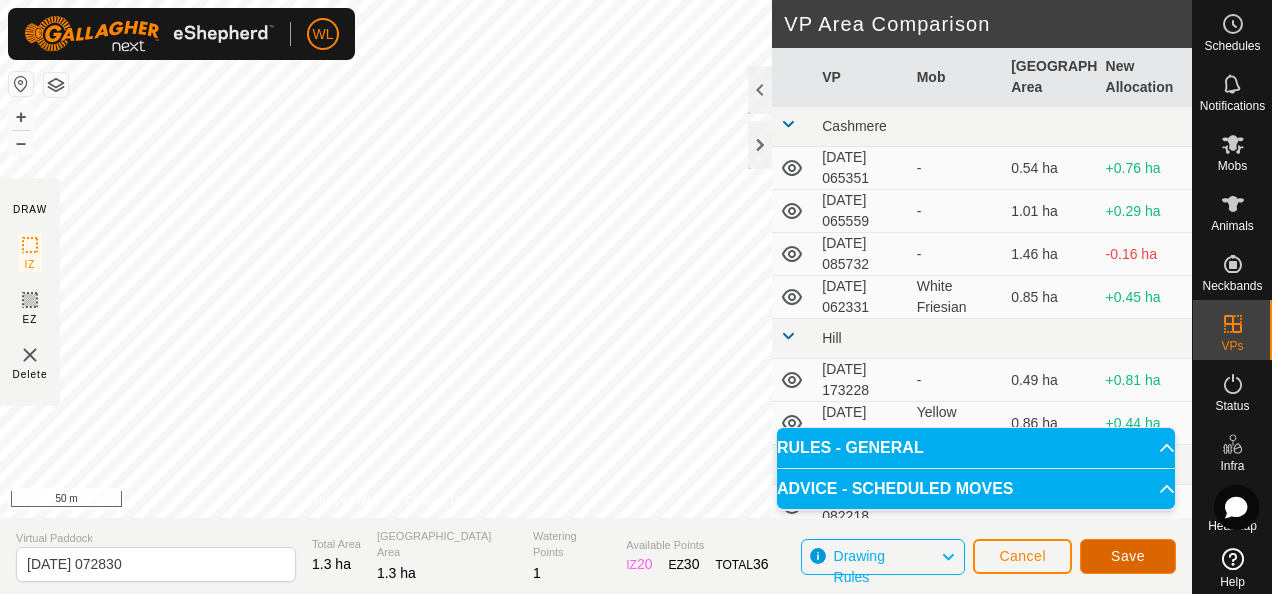 click on "Save" 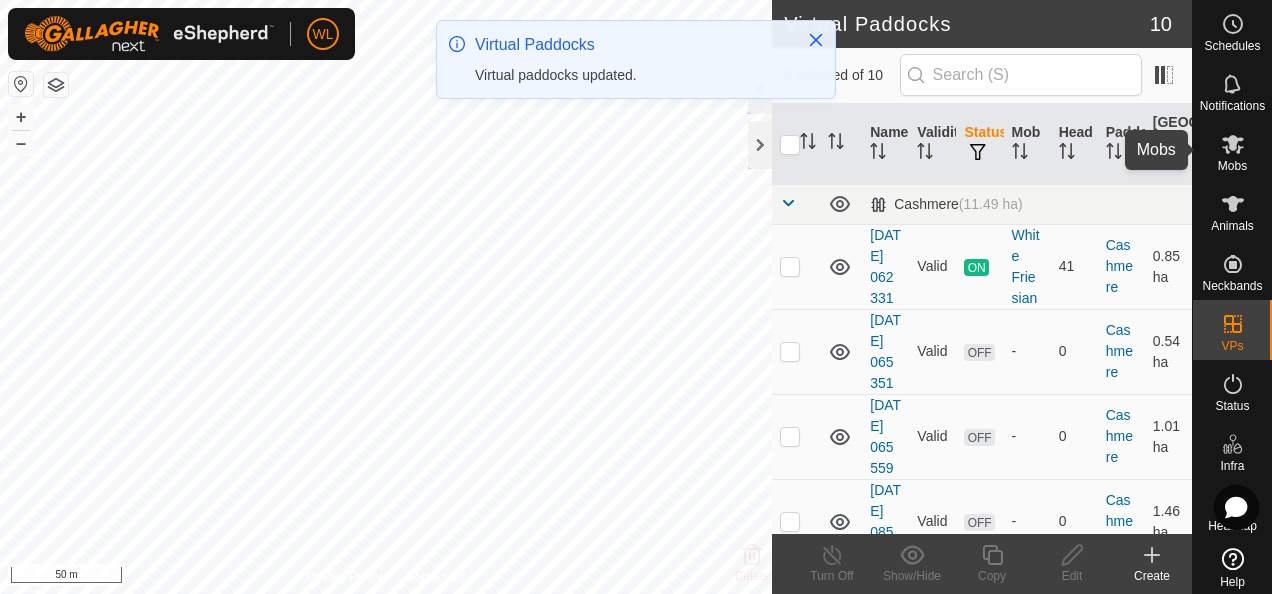 click 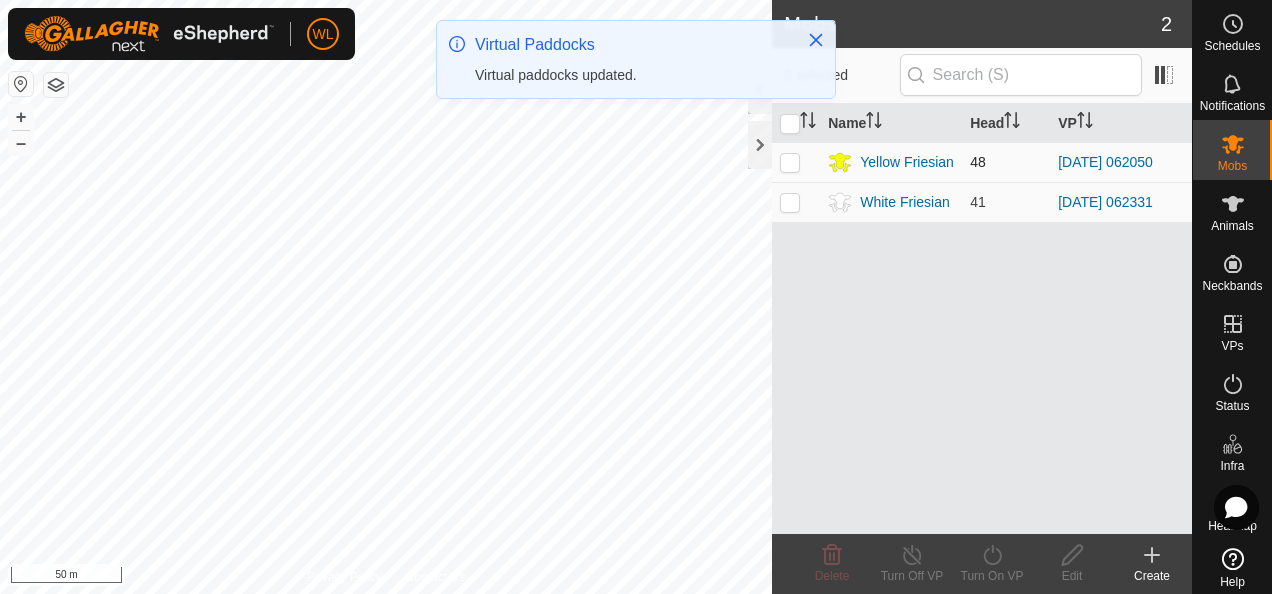 click at bounding box center (796, 162) 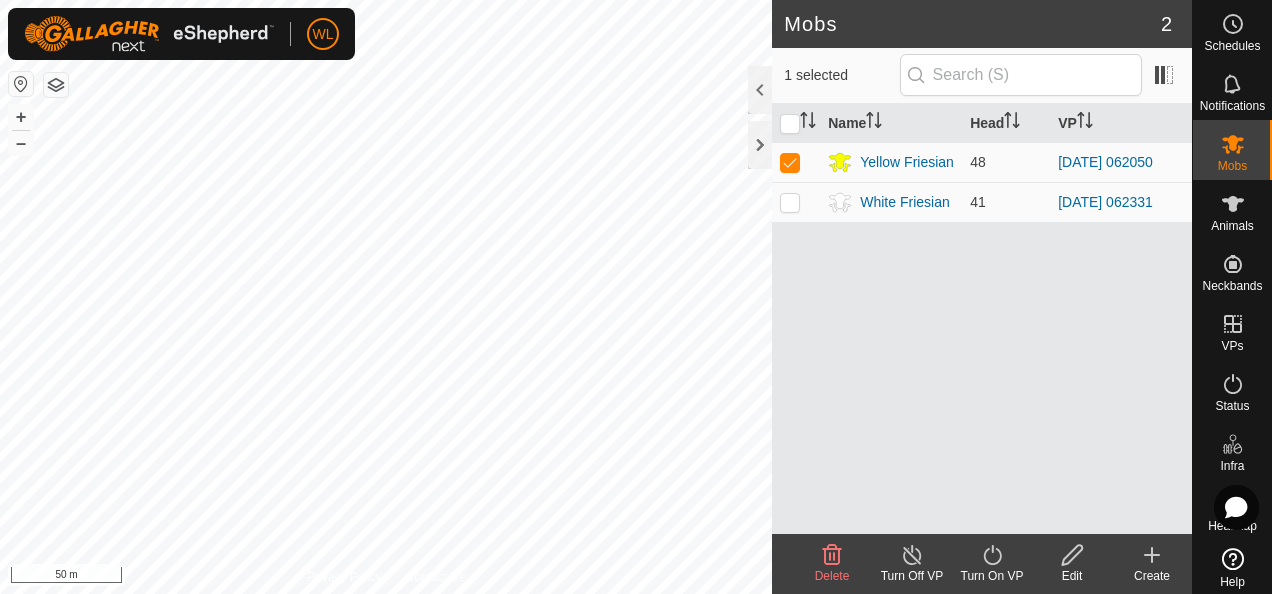 click 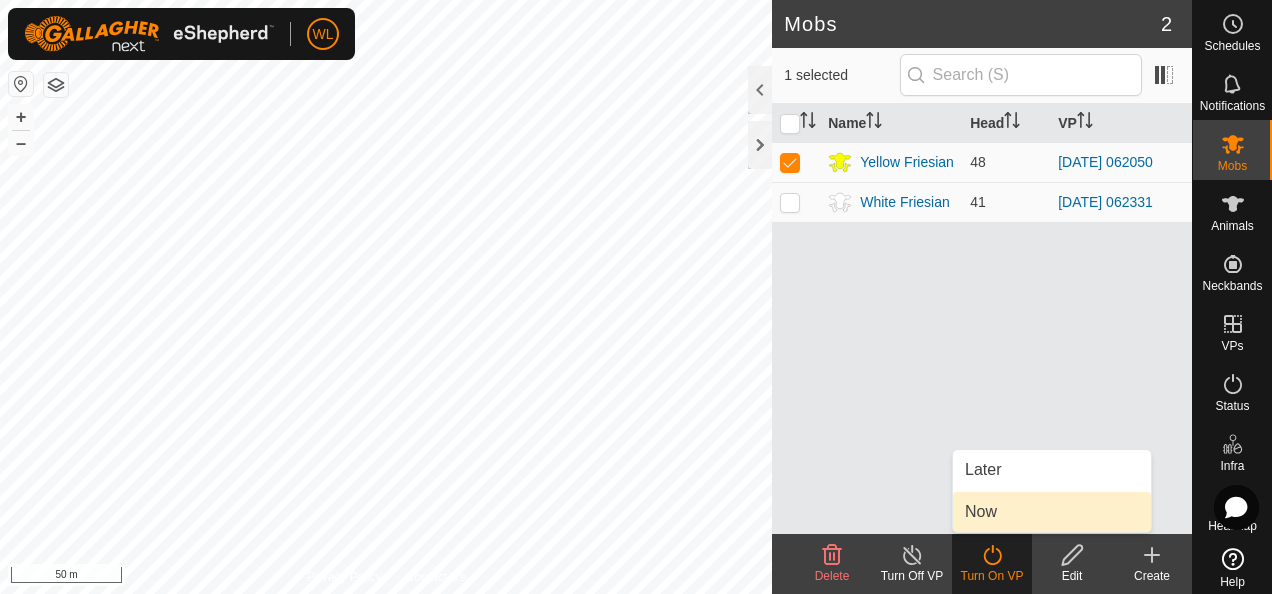 click on "Now" at bounding box center (1052, 512) 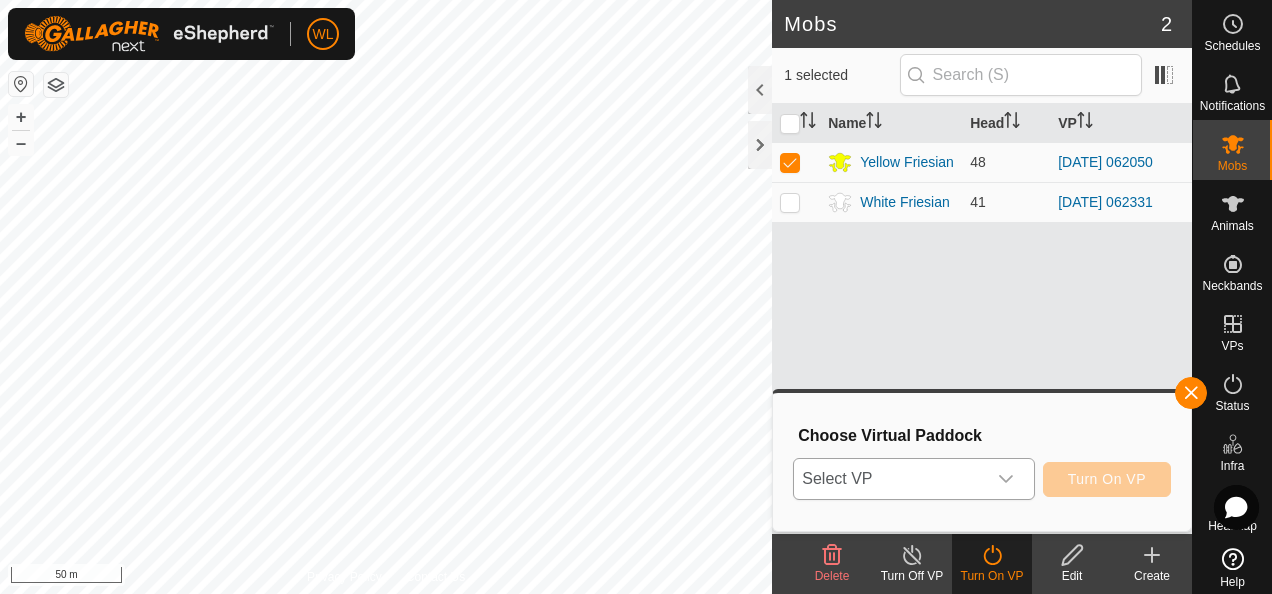 click at bounding box center (1006, 479) 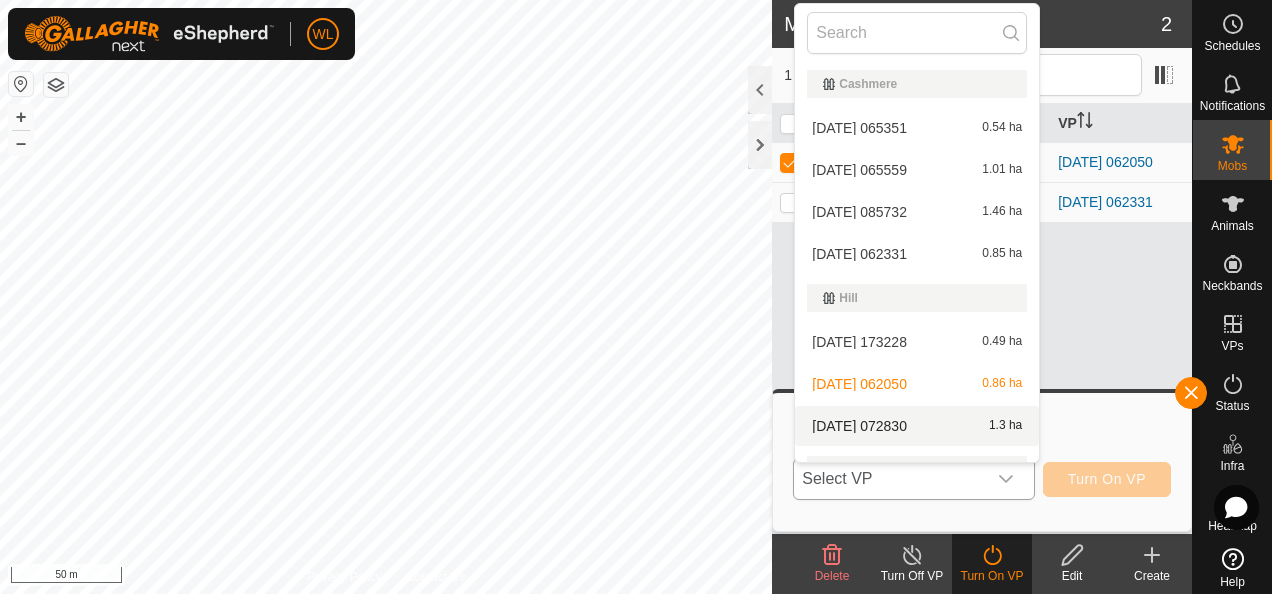 click on "2025-07-23 072830  1.3 ha" at bounding box center [917, 426] 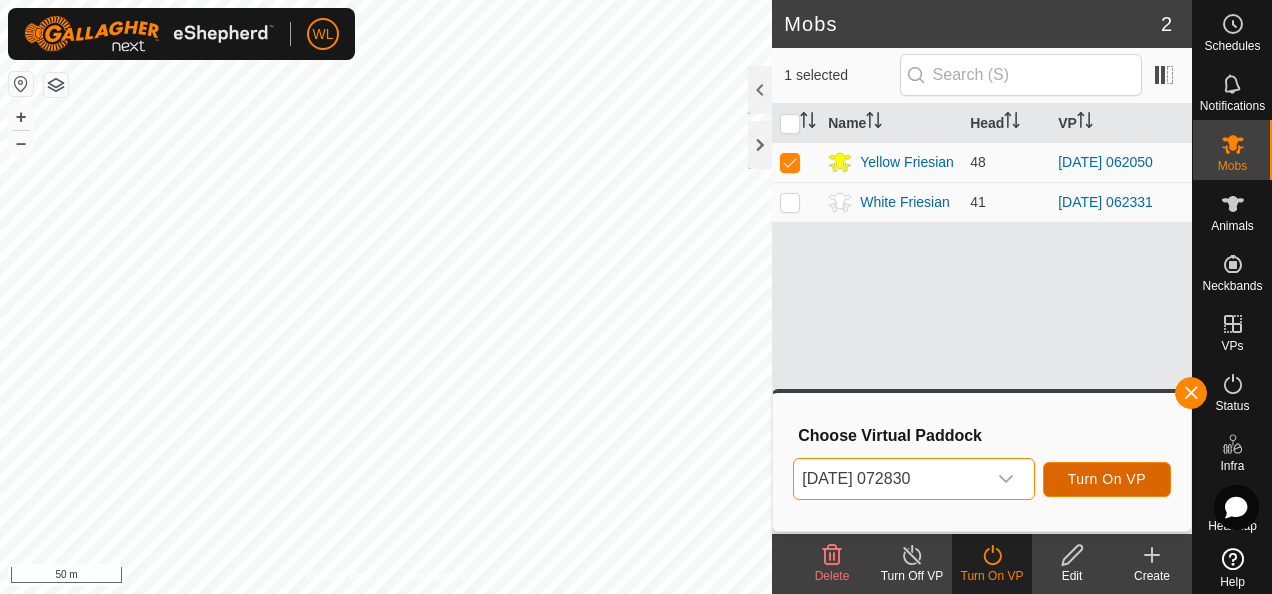click on "Turn On VP" at bounding box center [1107, 479] 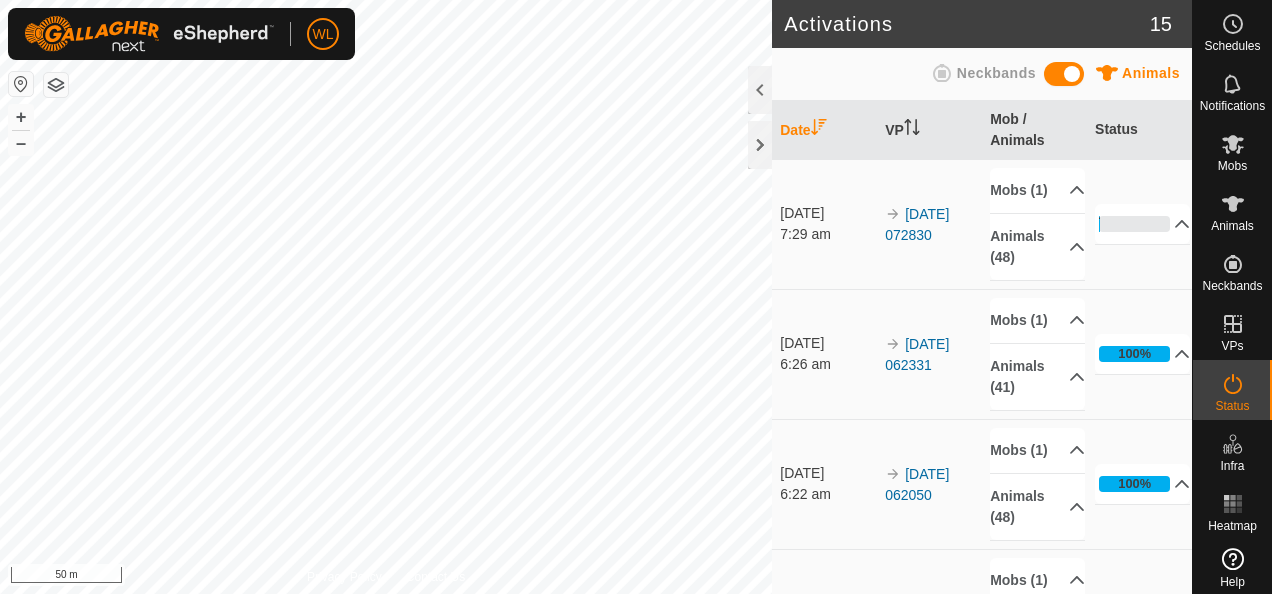 scroll, scrollTop: 0, scrollLeft: 0, axis: both 